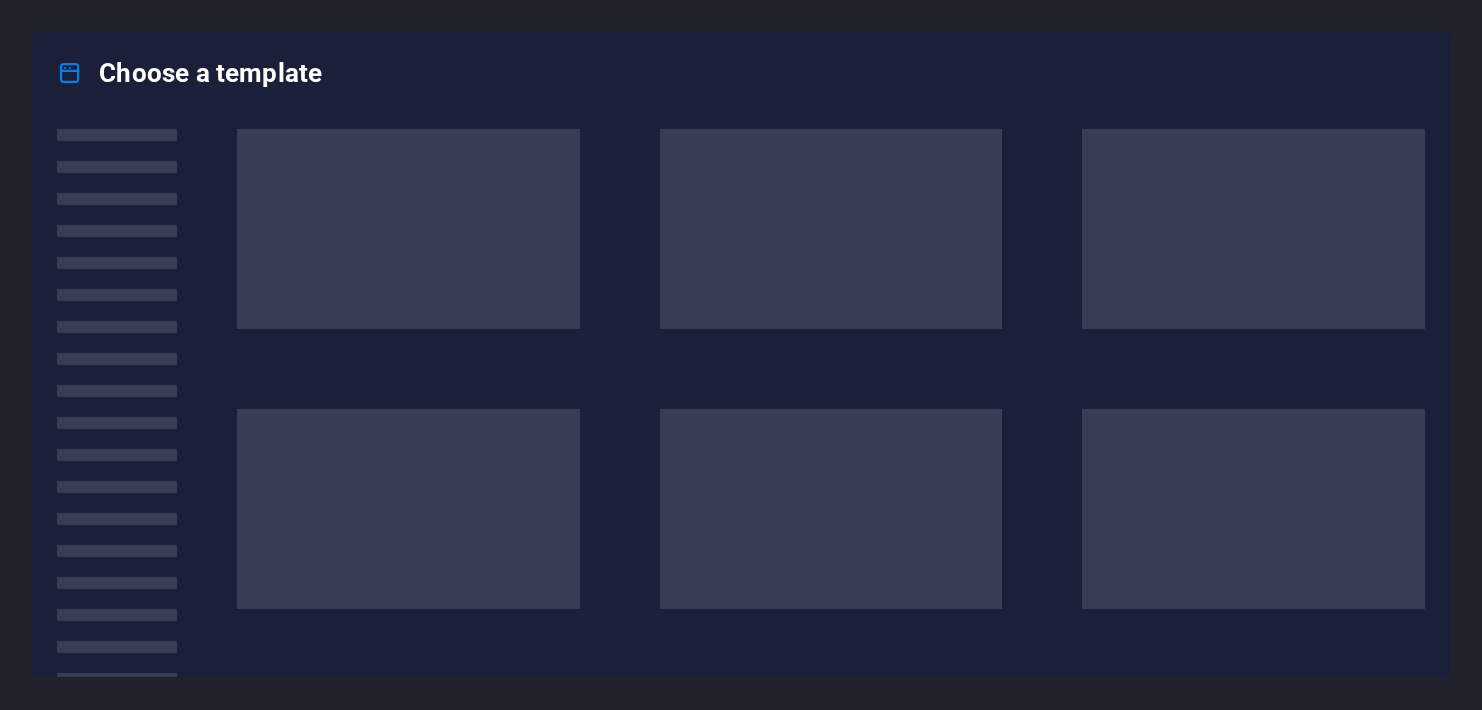 scroll, scrollTop: 0, scrollLeft: 0, axis: both 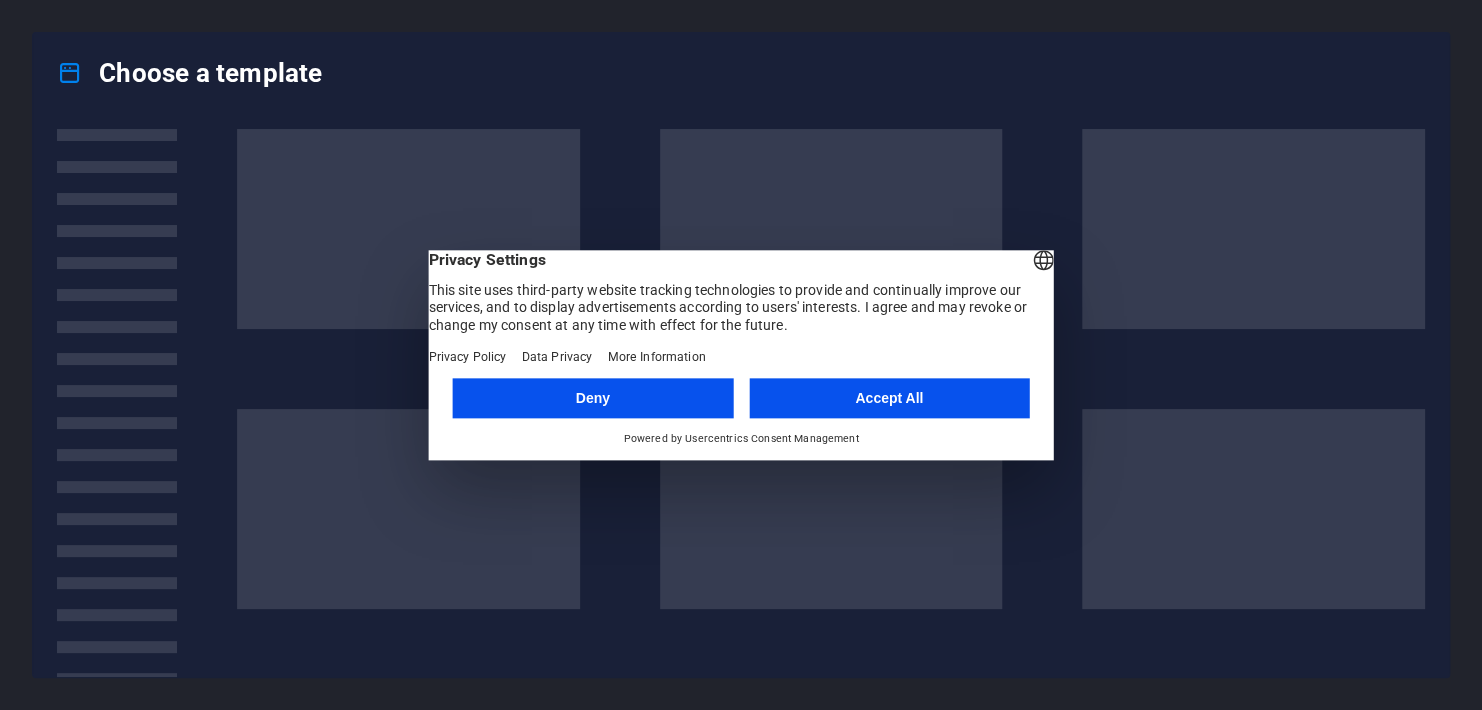 click on "Accept All" at bounding box center (889, 398) 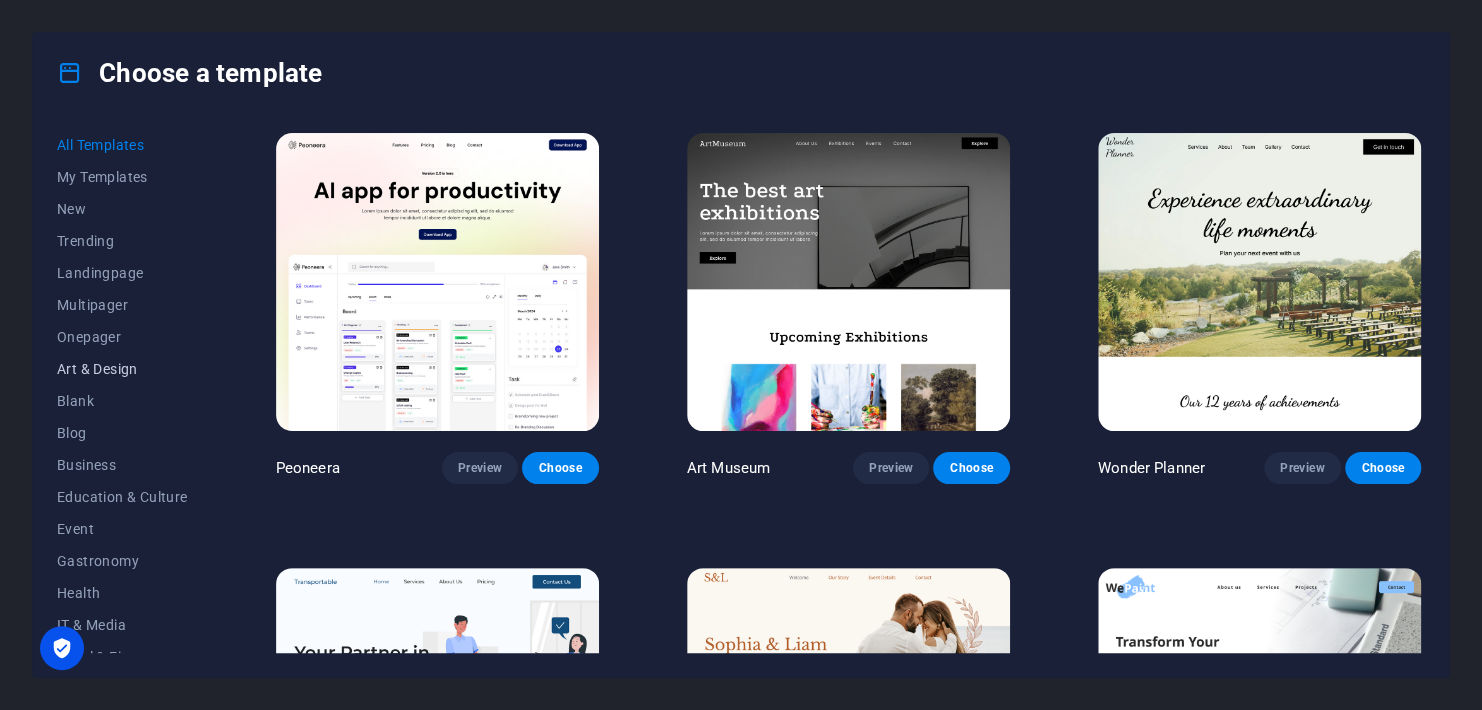 click on "Art & Design" at bounding box center (122, 369) 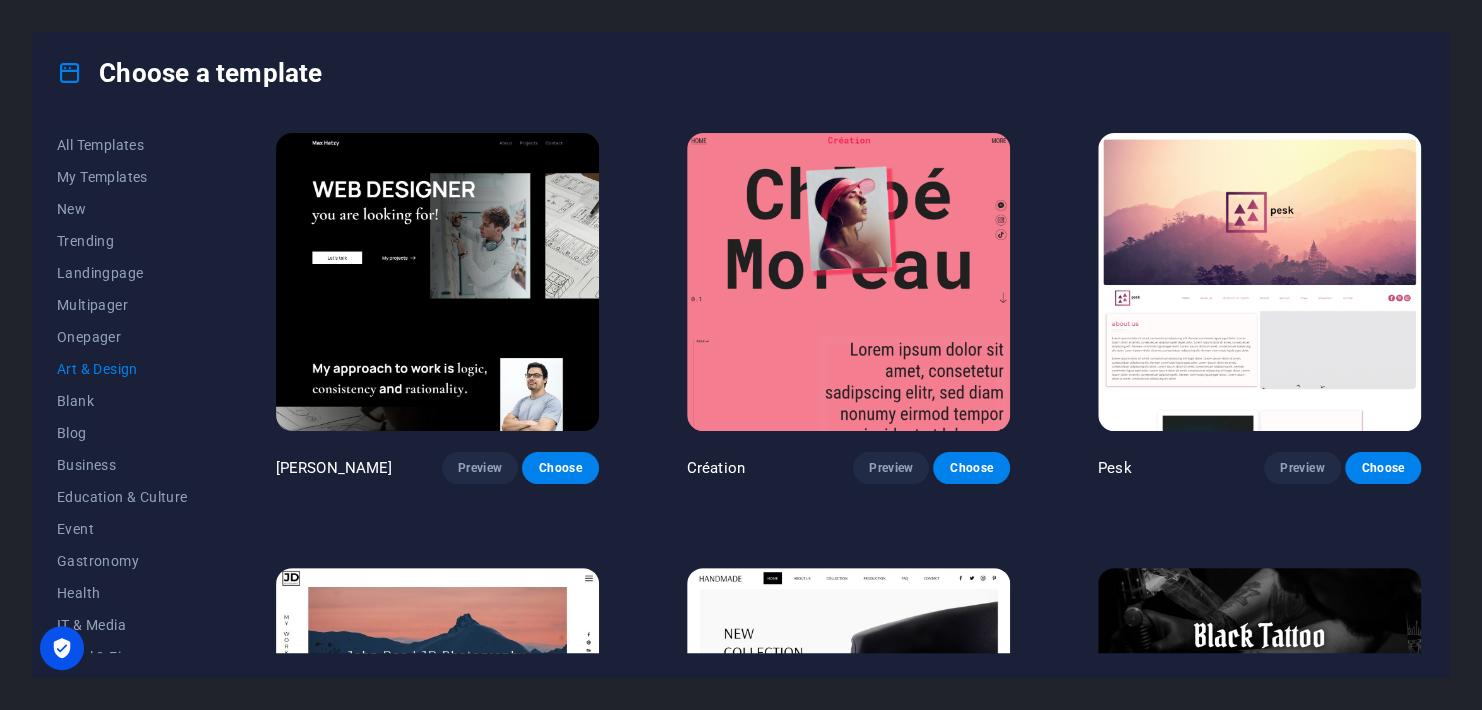scroll, scrollTop: 200, scrollLeft: 0, axis: vertical 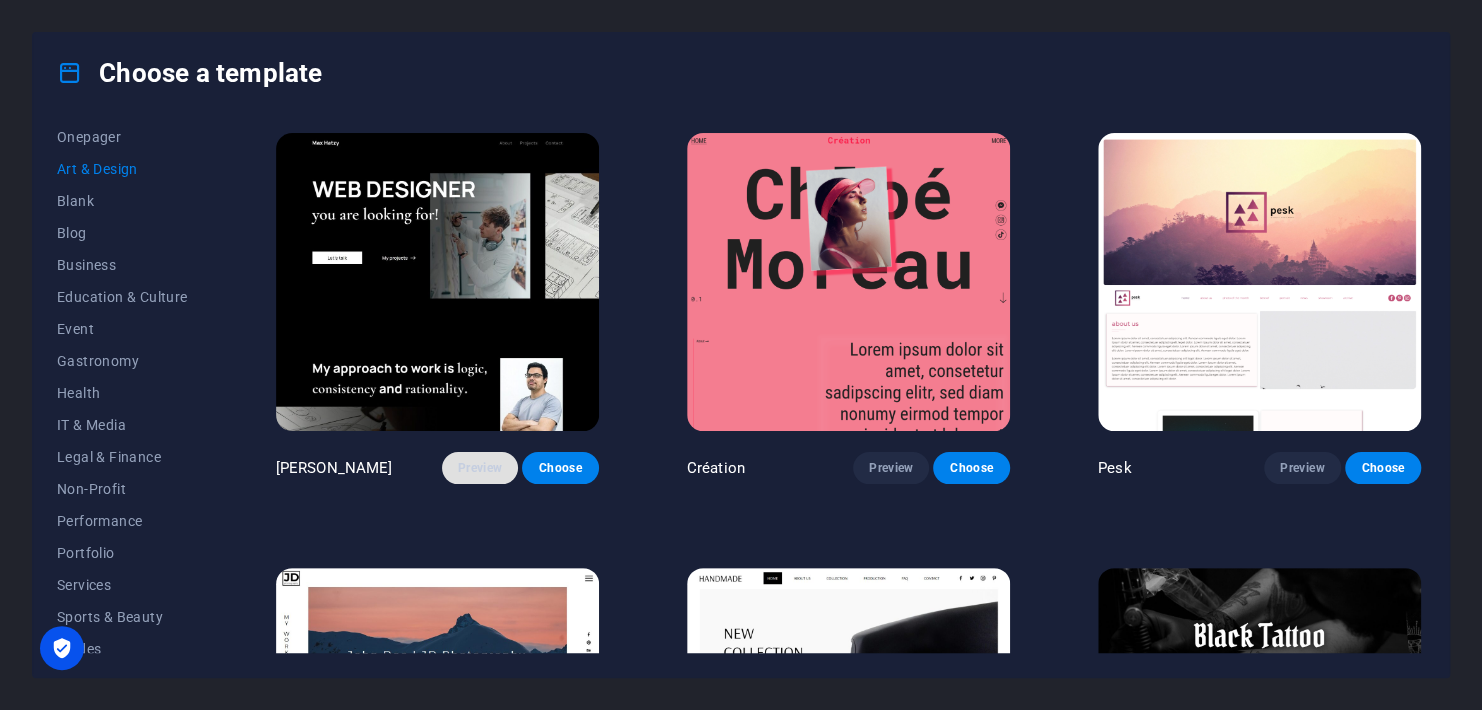 click on "Preview" at bounding box center [480, 468] 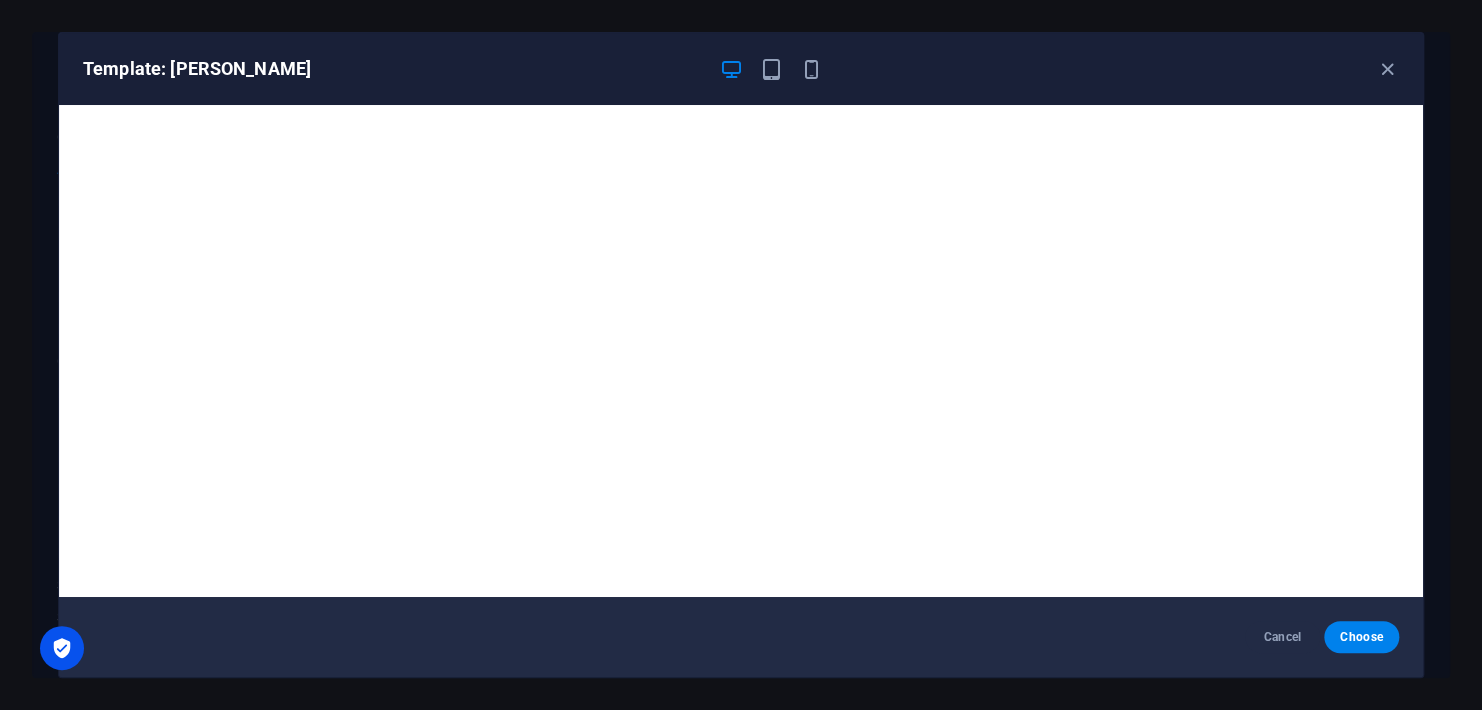 scroll, scrollTop: 5, scrollLeft: 0, axis: vertical 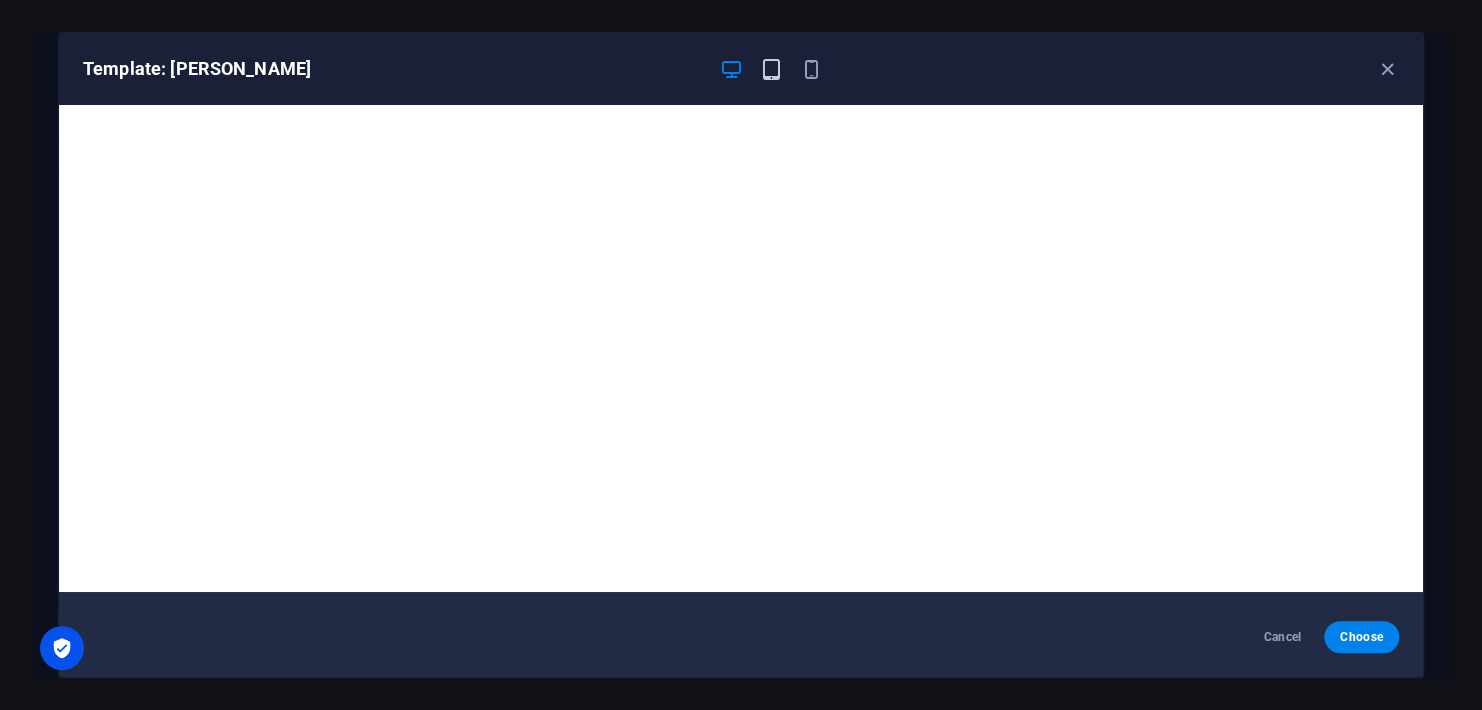 click at bounding box center [771, 69] 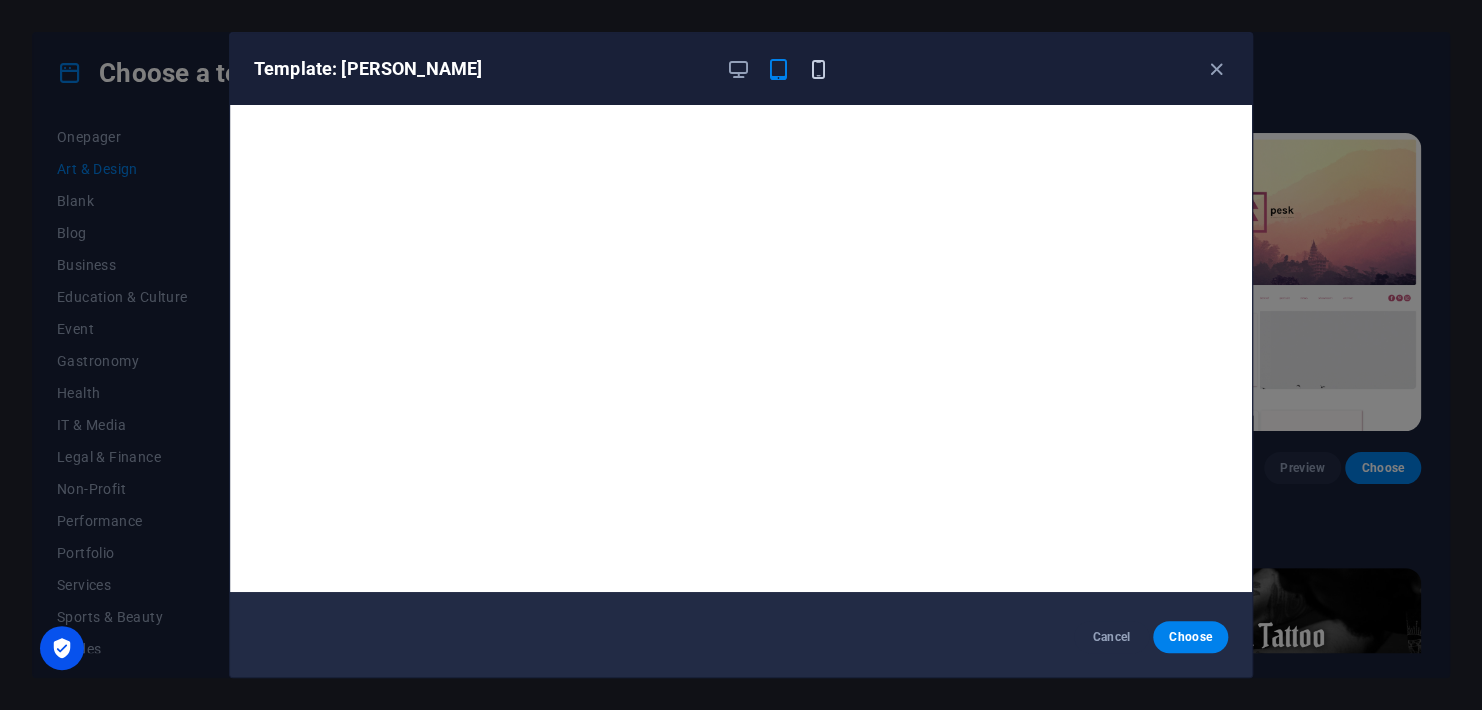 click at bounding box center [818, 69] 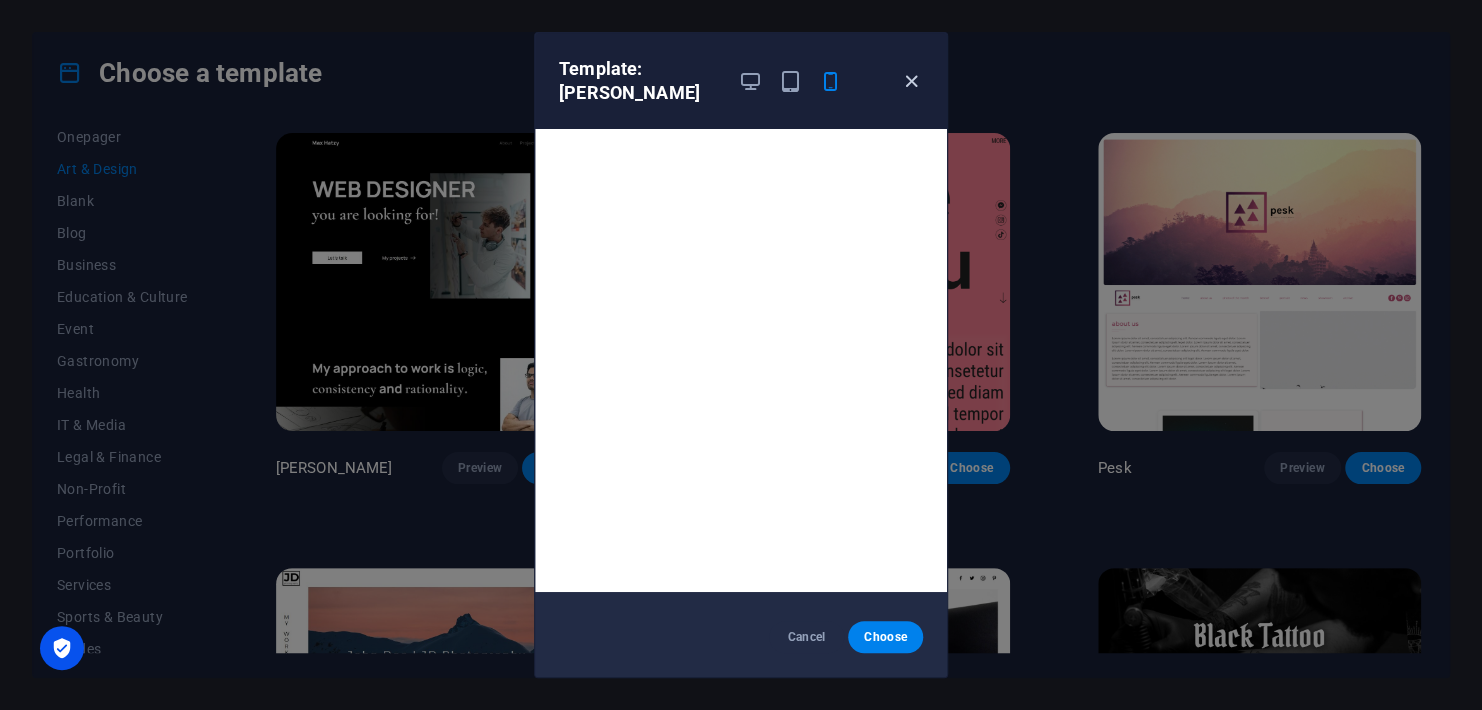click at bounding box center (911, 81) 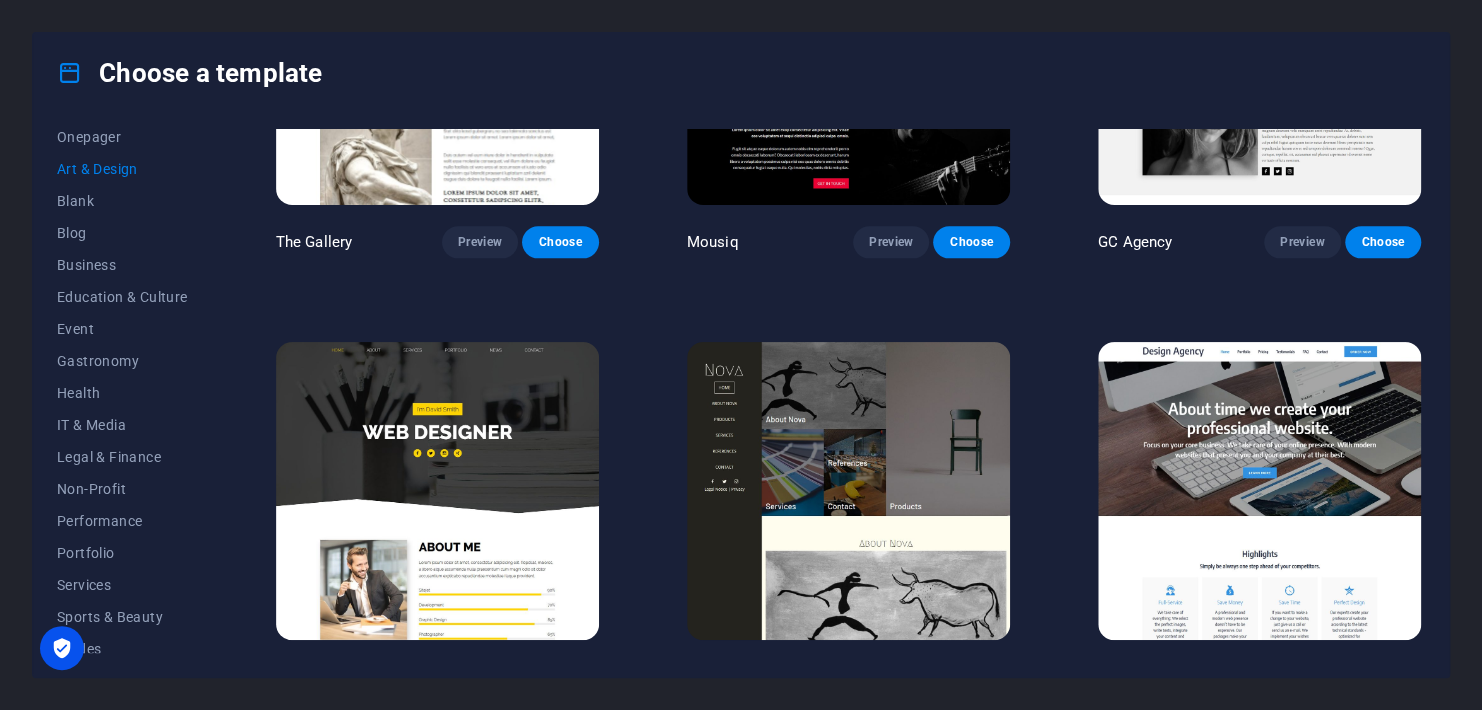 scroll, scrollTop: 1300, scrollLeft: 0, axis: vertical 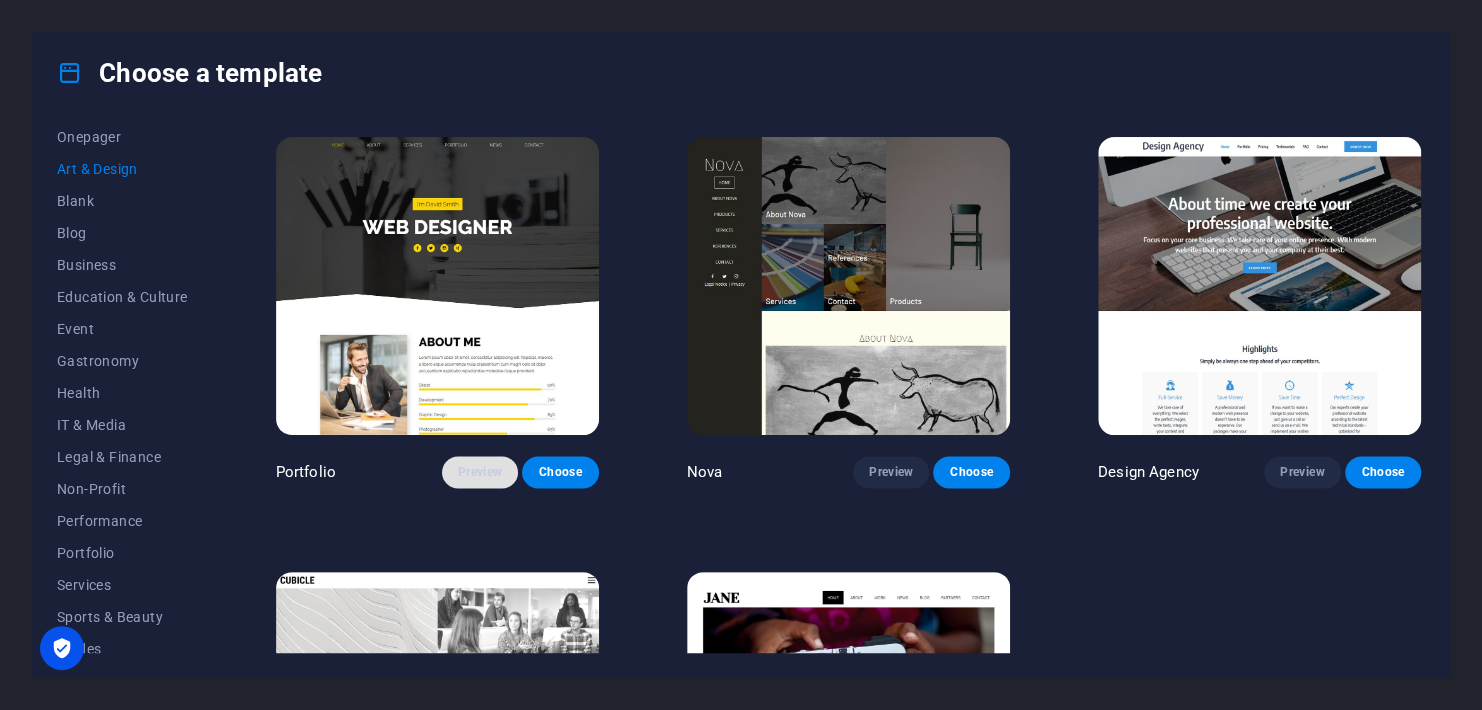 click on "Preview" at bounding box center [480, 472] 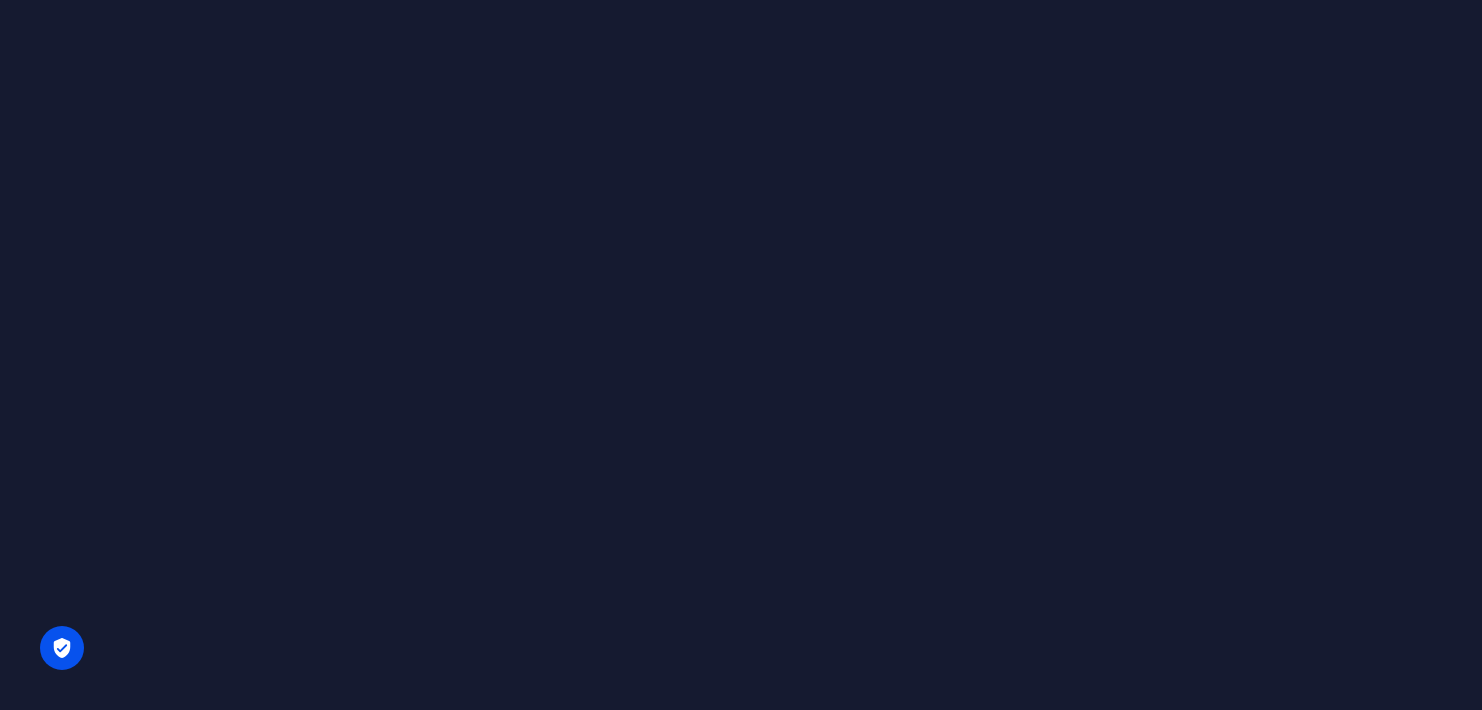 scroll, scrollTop: 0, scrollLeft: 0, axis: both 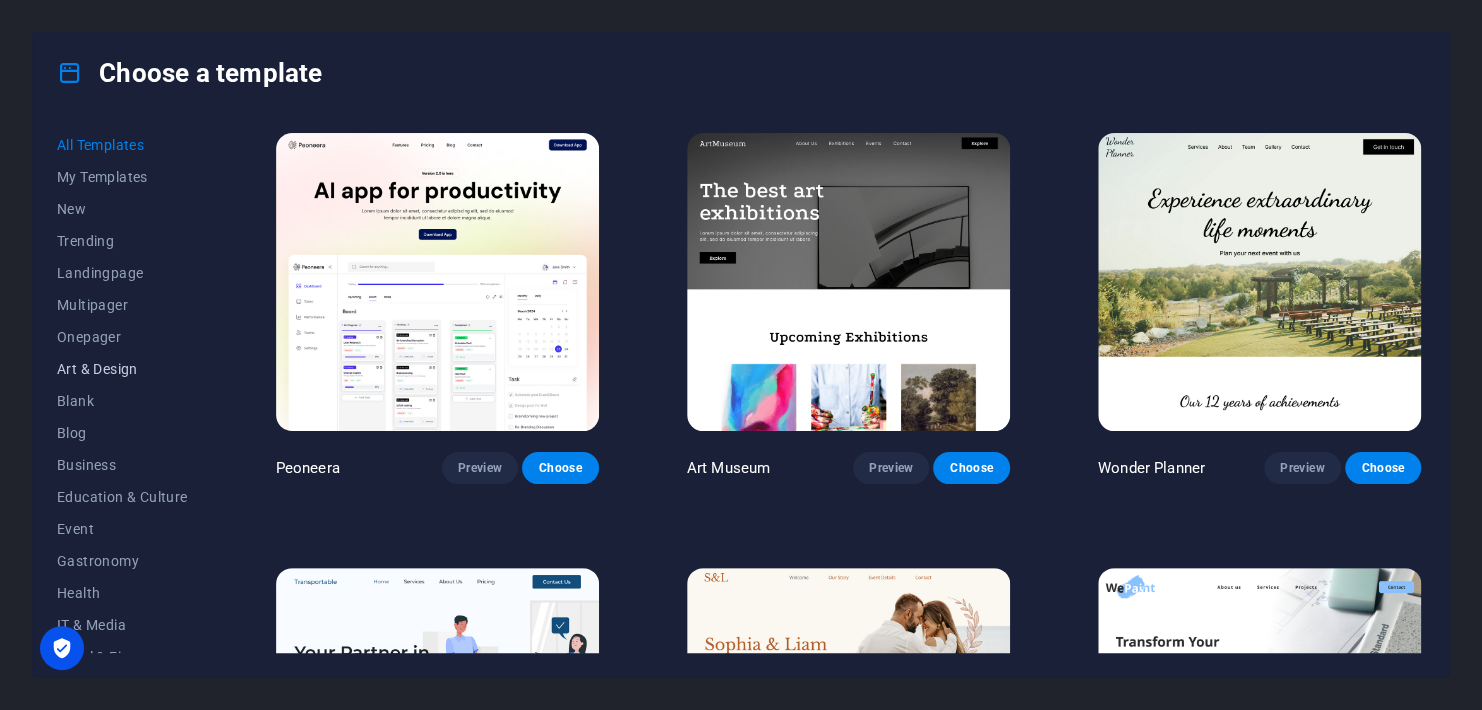 click on "Art & Design" at bounding box center [122, 369] 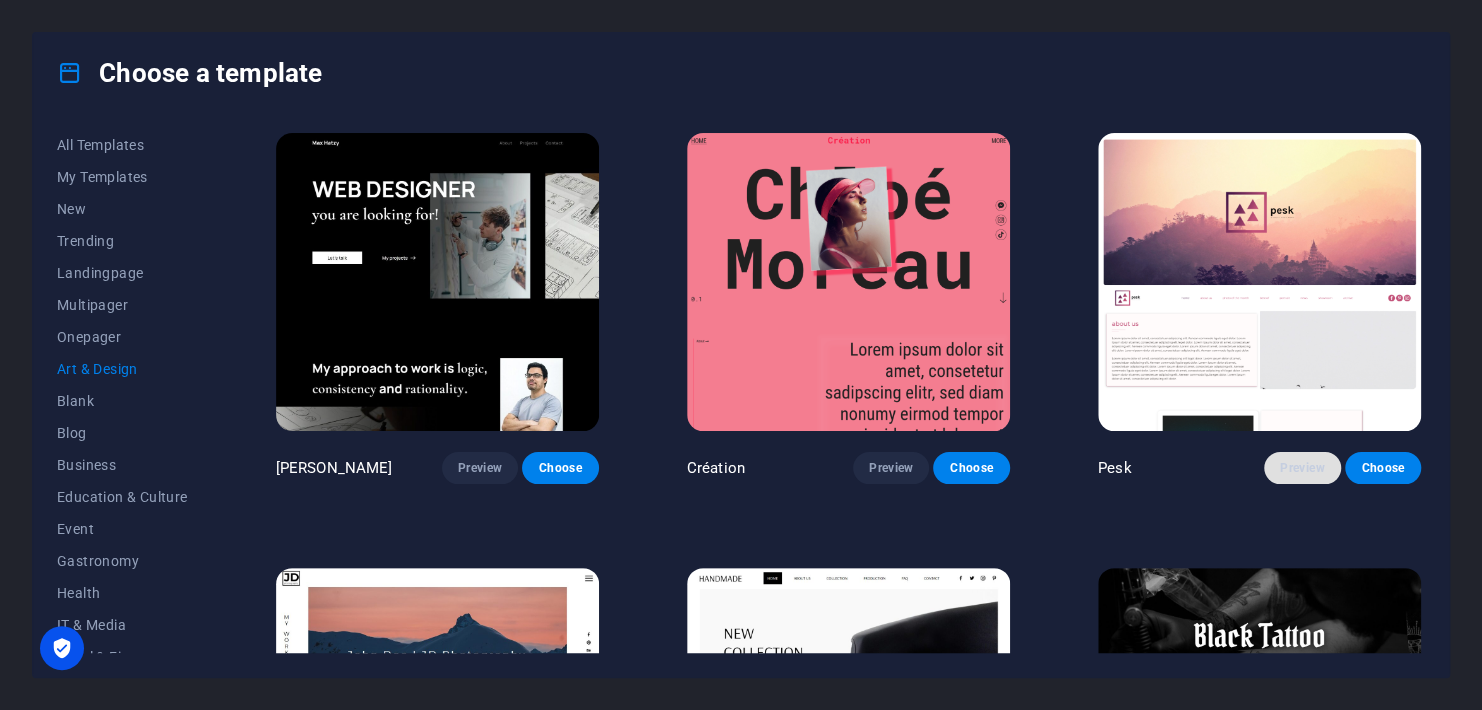 click on "Preview" at bounding box center (1302, 468) 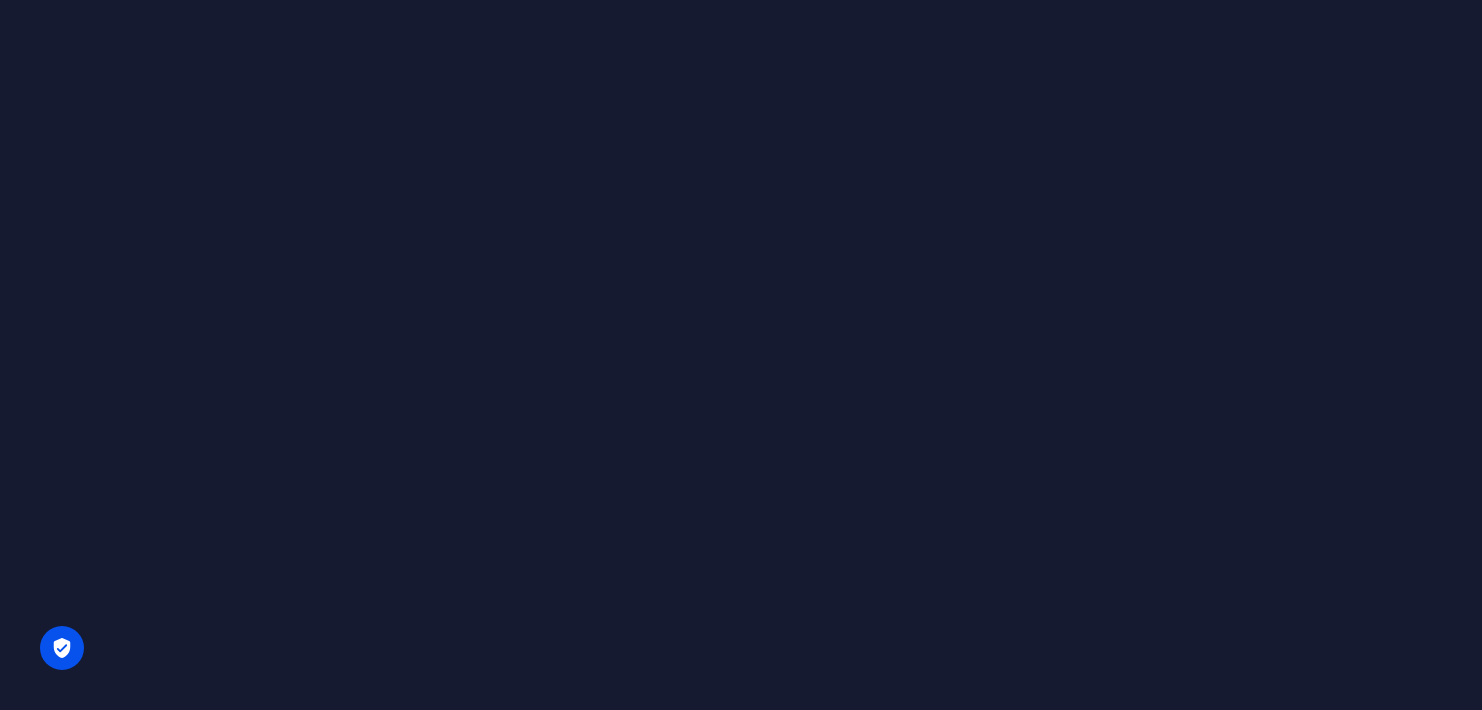 scroll, scrollTop: 0, scrollLeft: 0, axis: both 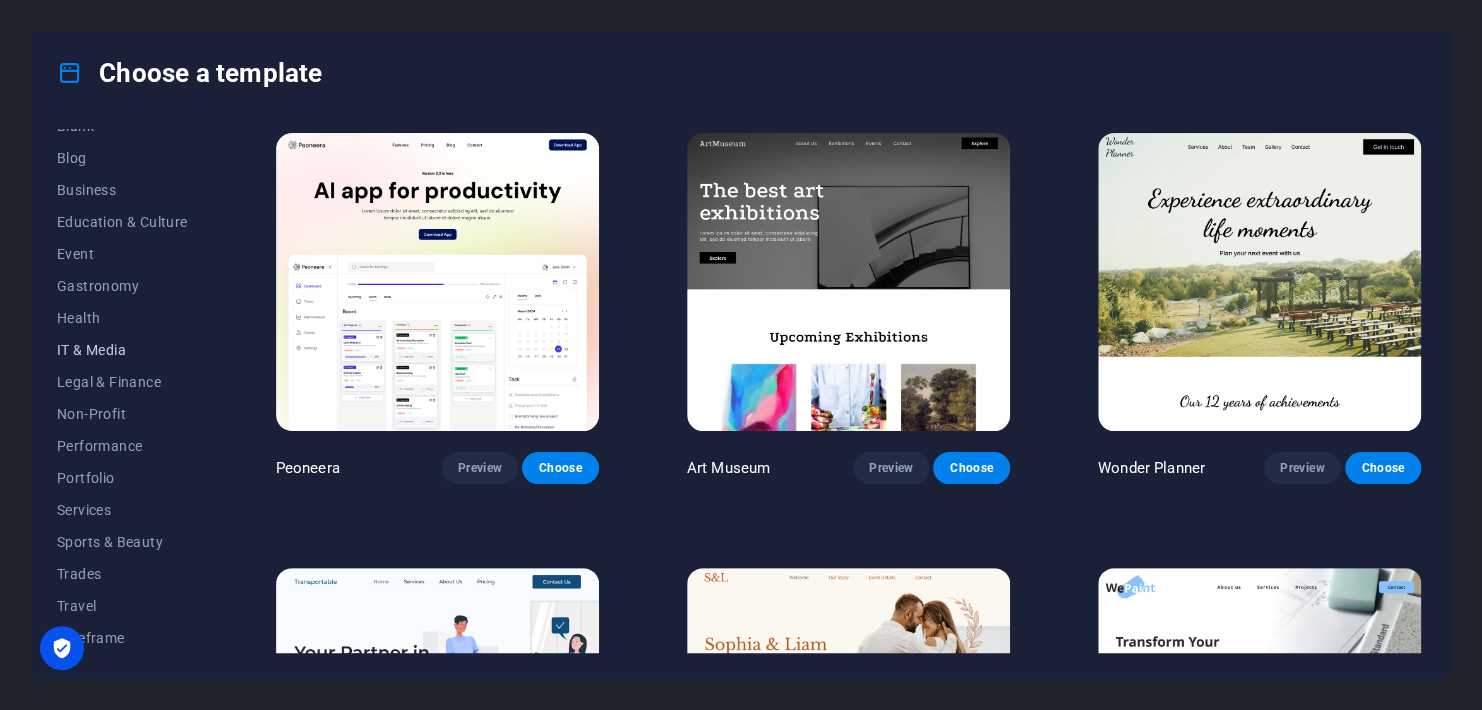 click on "IT & Media" at bounding box center [122, 350] 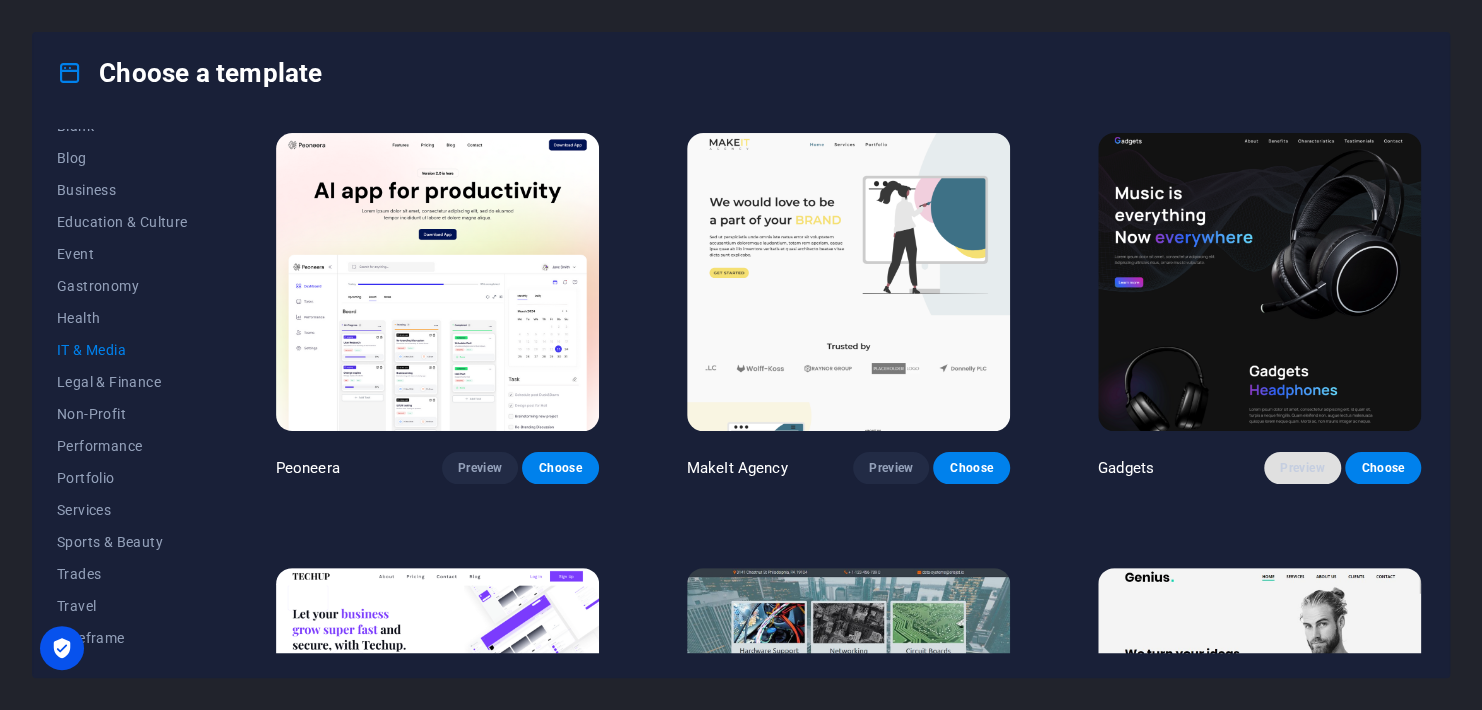 click on "Preview" at bounding box center [1302, 468] 